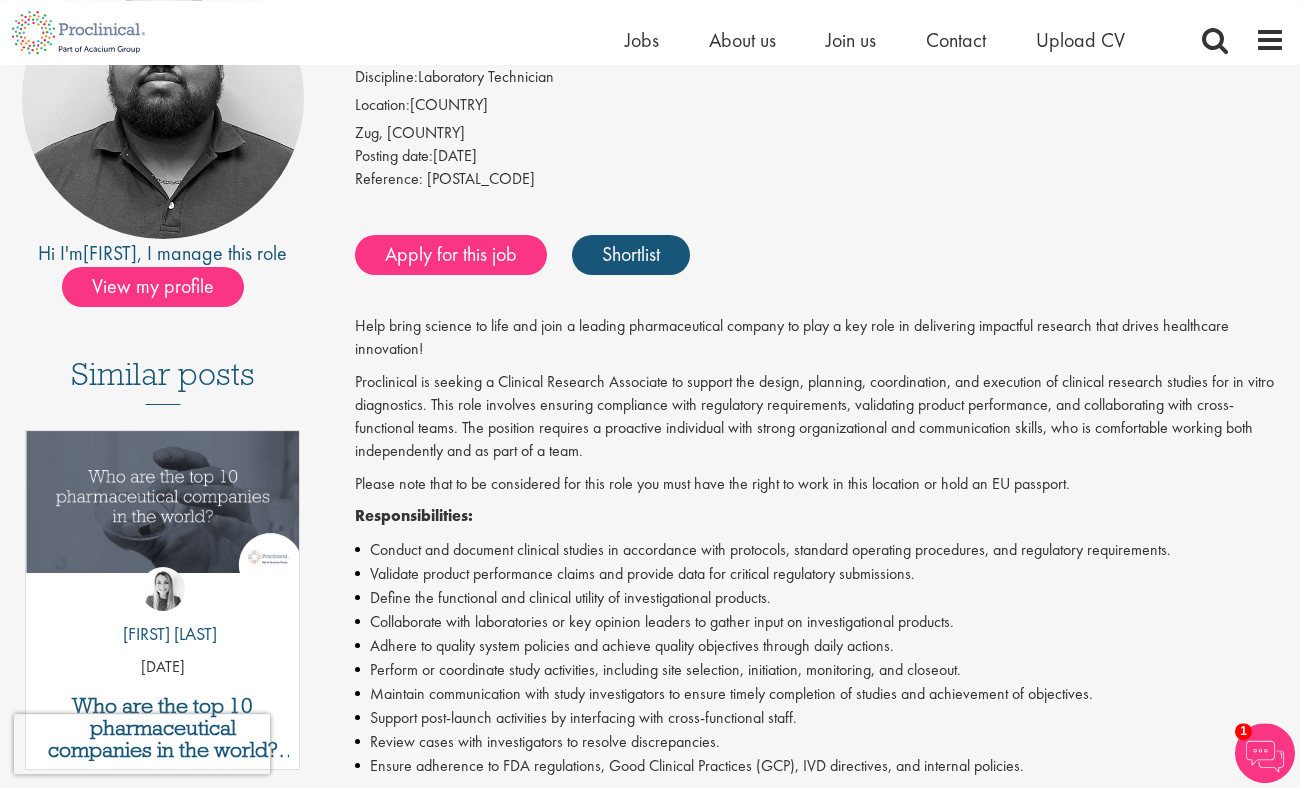 scroll, scrollTop: 0, scrollLeft: 0, axis: both 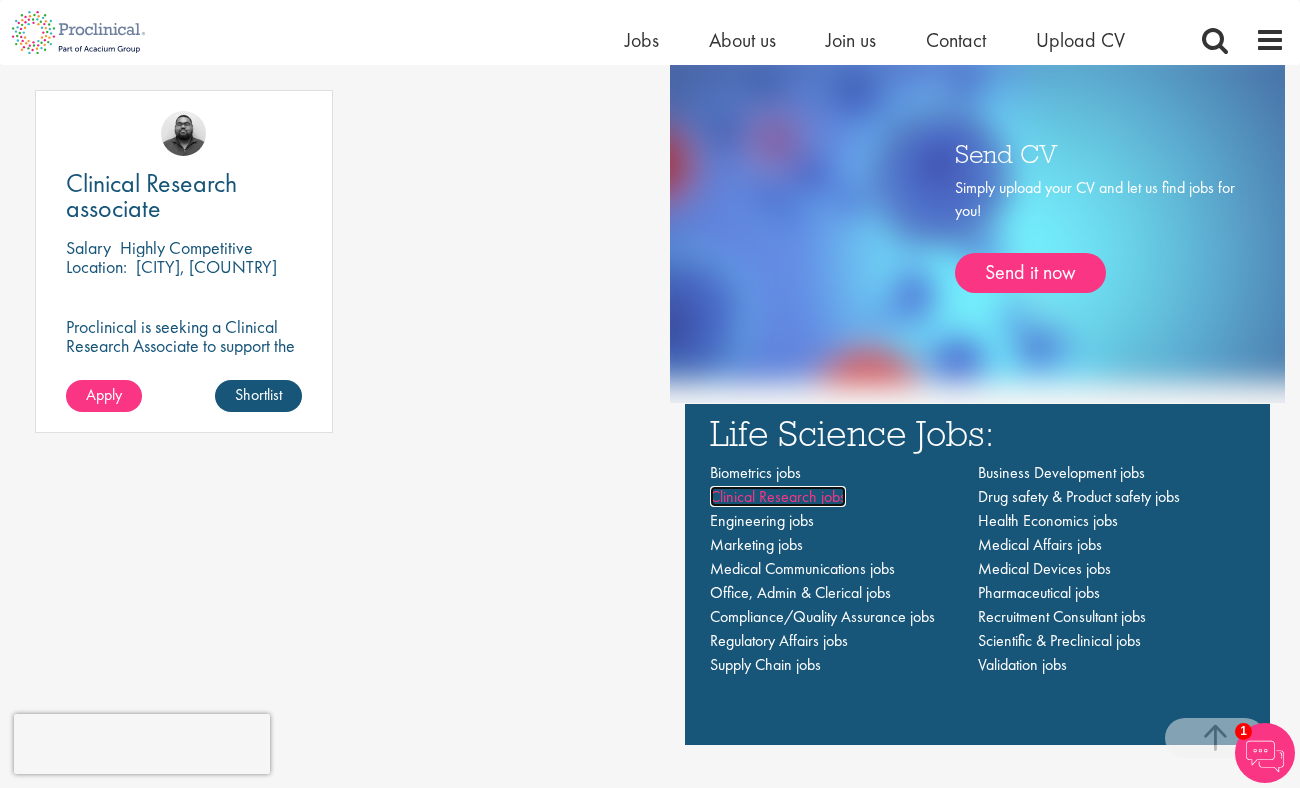 click on "Clinical Research jobs" at bounding box center [778, 496] 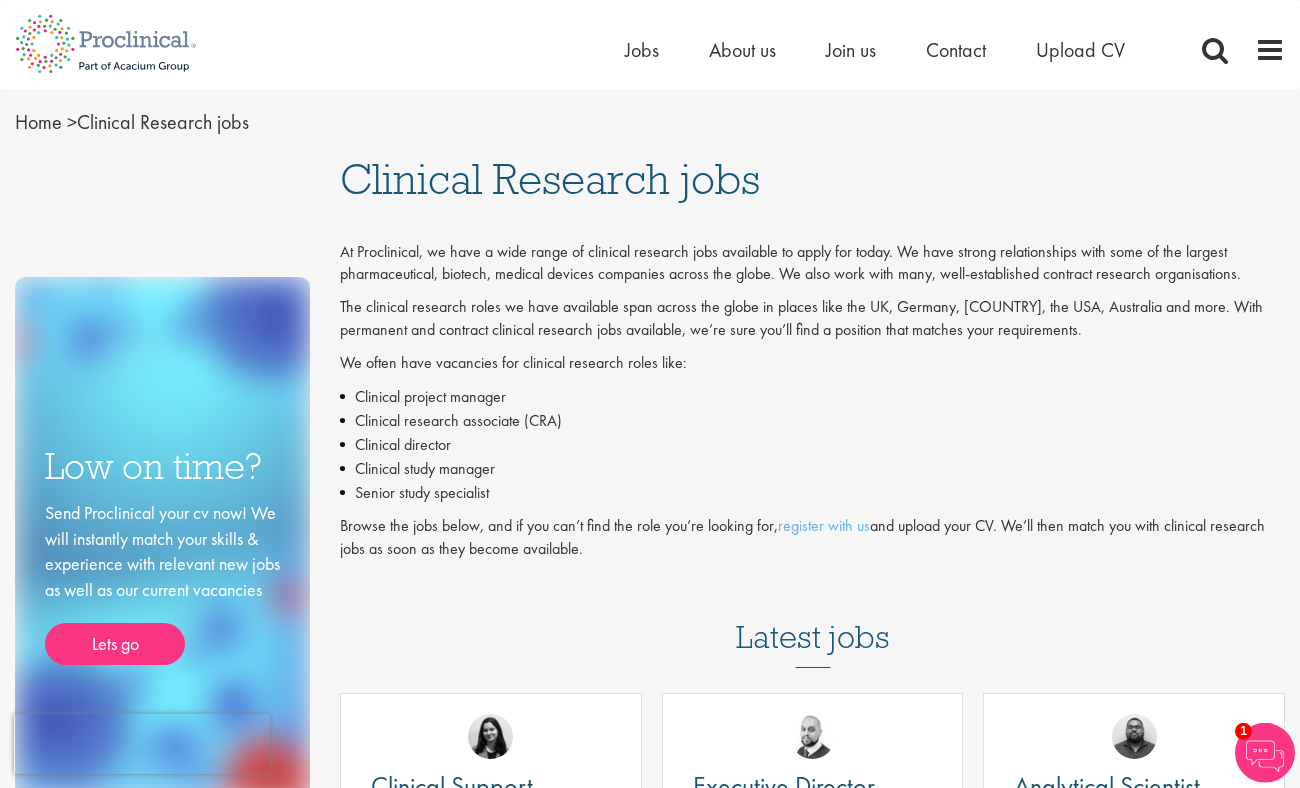 scroll, scrollTop: 0, scrollLeft: 0, axis: both 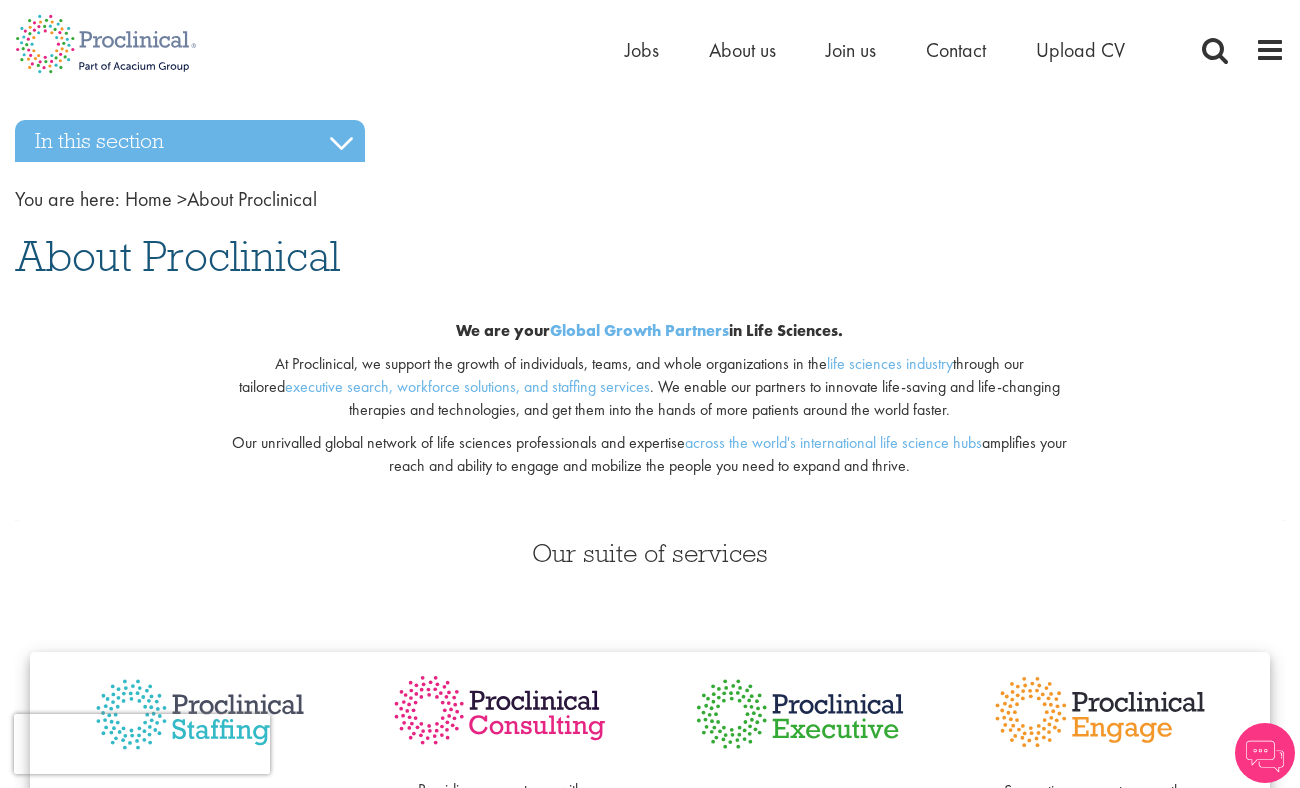 drag, startPoint x: 401, startPoint y: 376, endPoint x: 1022, endPoint y: 471, distance: 628.2245 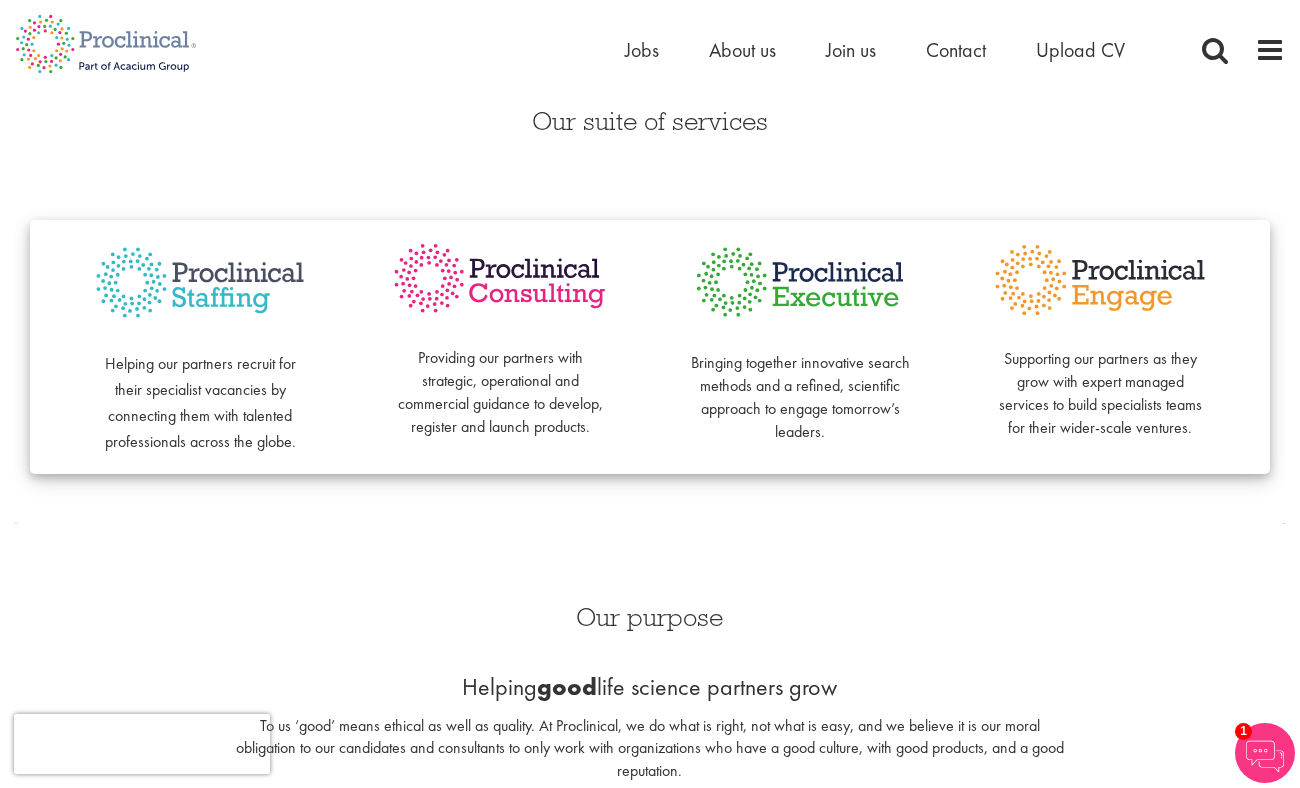 scroll, scrollTop: 0, scrollLeft: 0, axis: both 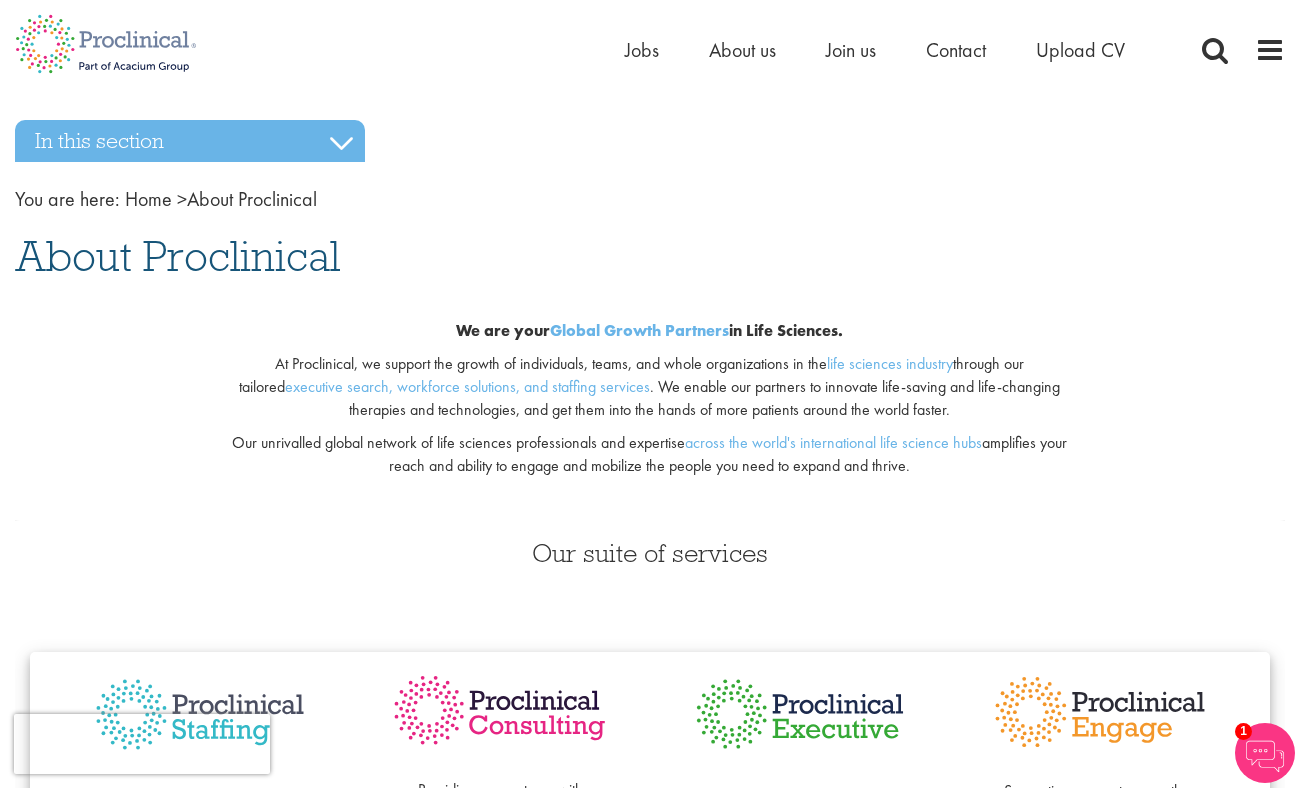 click on "At Proclinical, we support the growth of individuals, teams, and whole organizations in the  life sciences industry  through our tailored  executive search, workforce solutions, and staffing services . We enable our partners to innovate life-saving and life-changing therapies and technologies, and get them into the hands of more patients around the world faster." at bounding box center (650, 387) 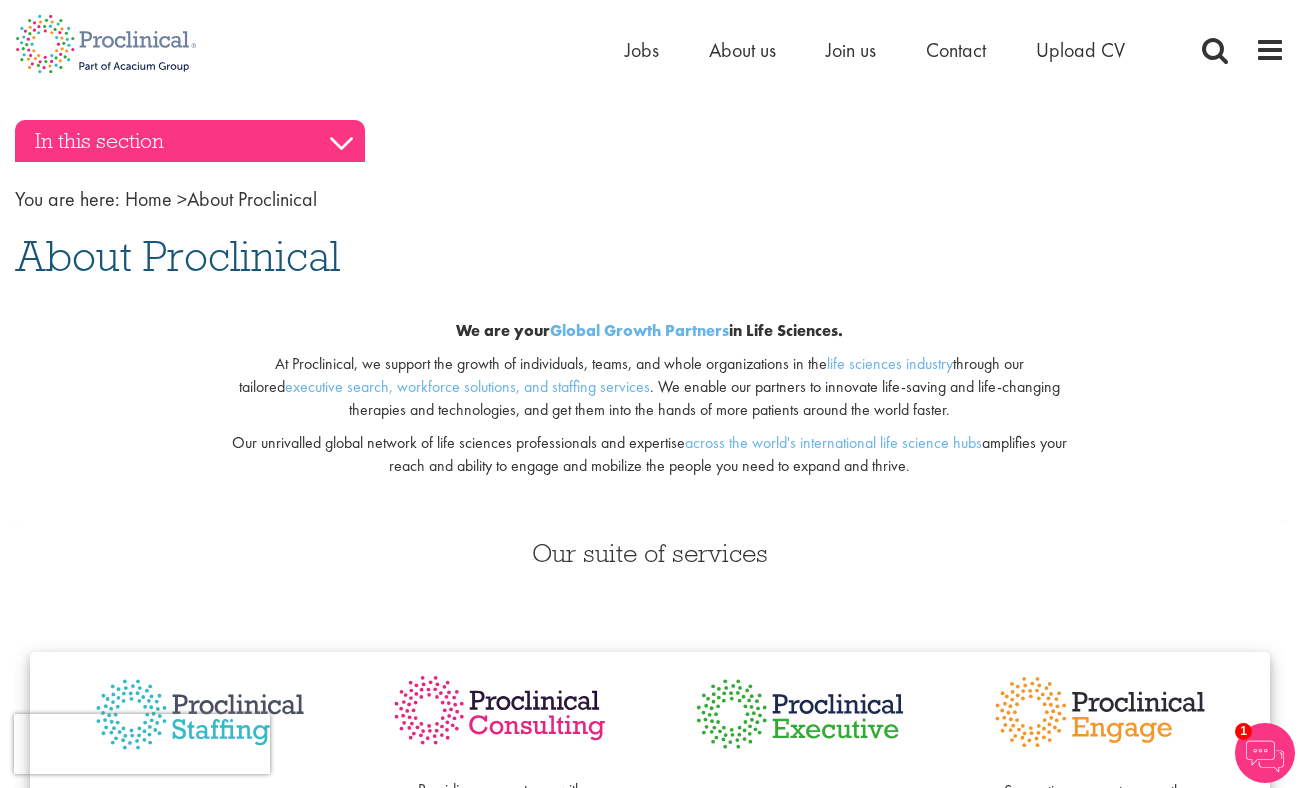 click on "In this section" at bounding box center (190, 141) 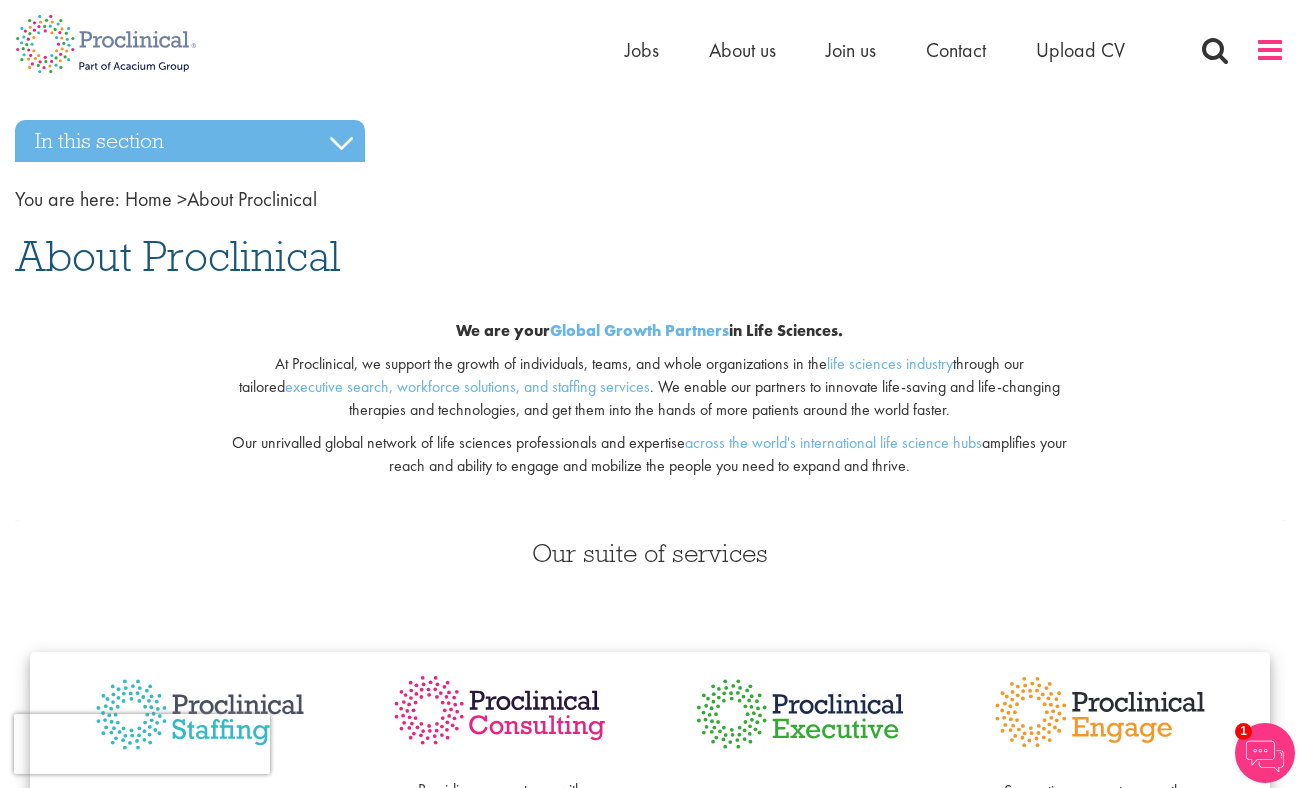click at bounding box center (1270, 50) 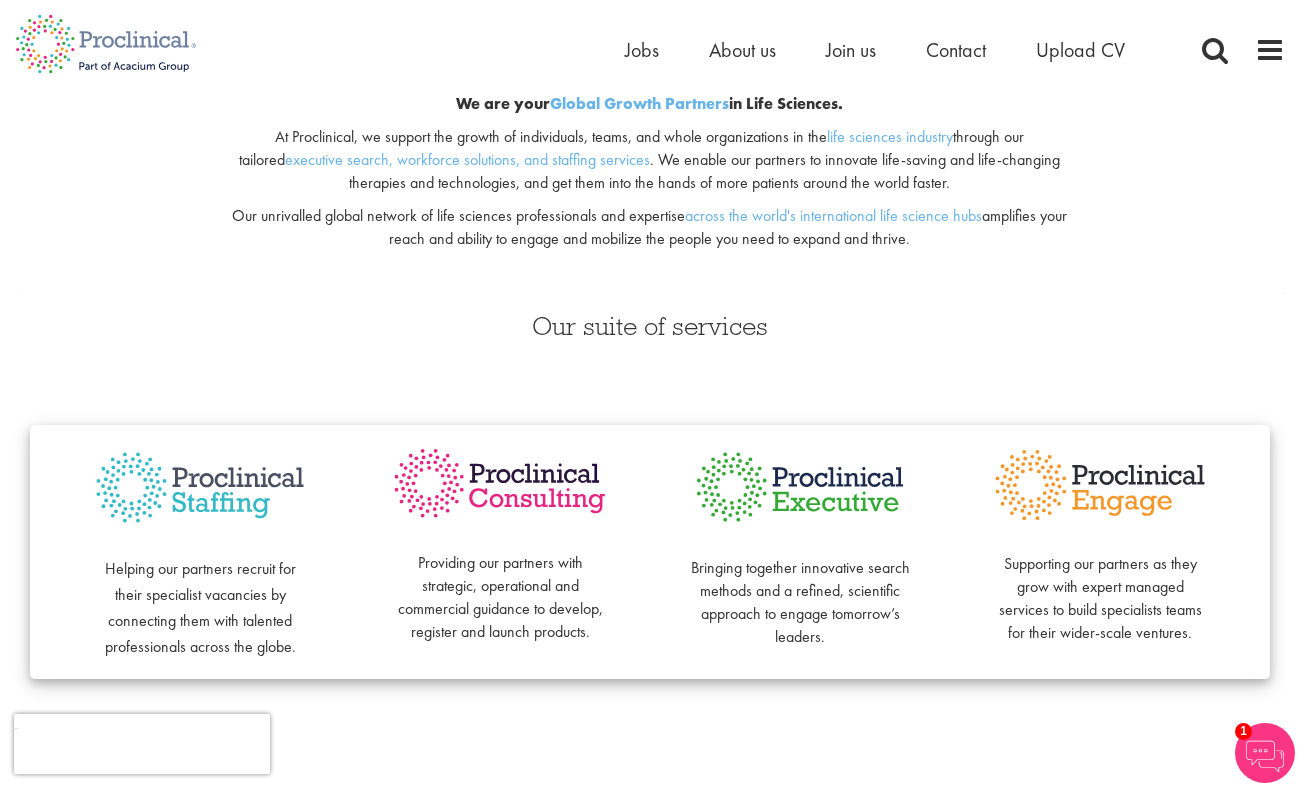 scroll, scrollTop: 108, scrollLeft: 0, axis: vertical 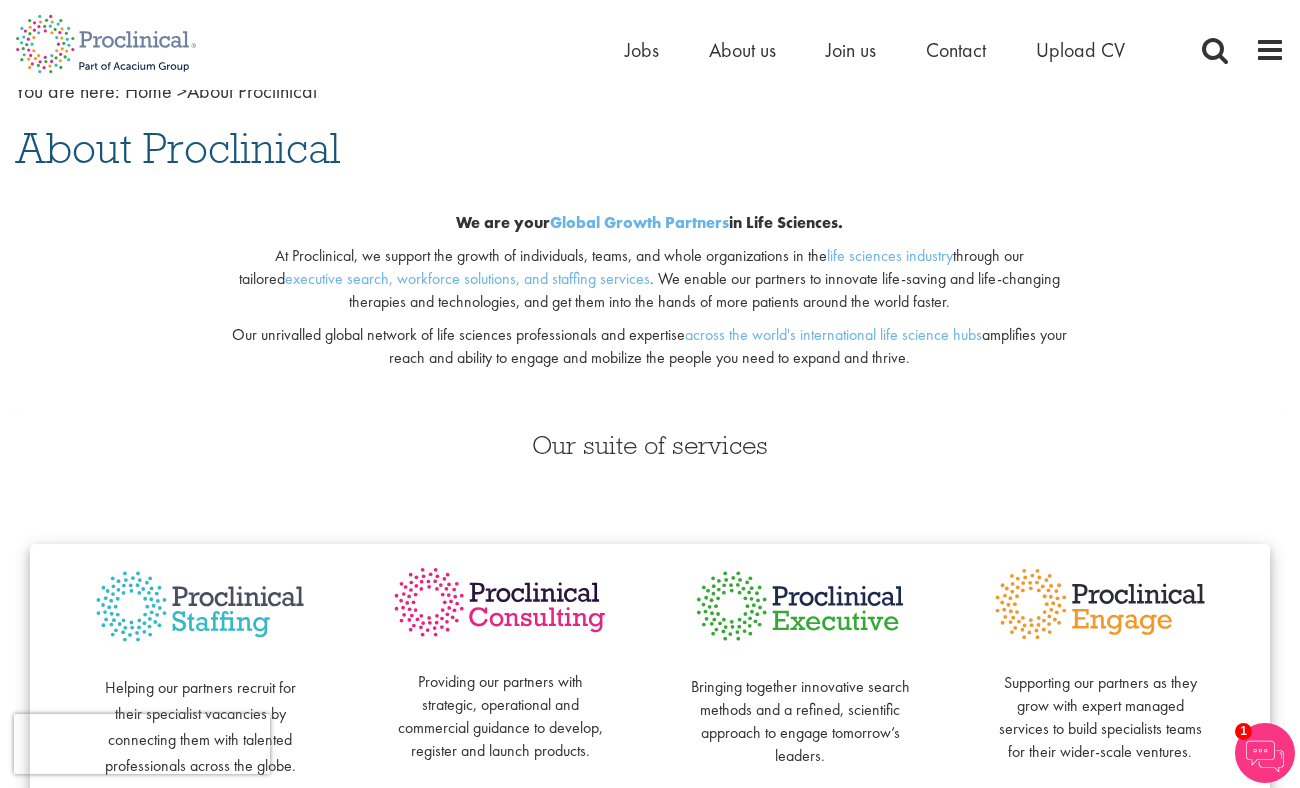 drag, startPoint x: 1013, startPoint y: 320, endPoint x: 1019, endPoint y: 297, distance: 23.769728 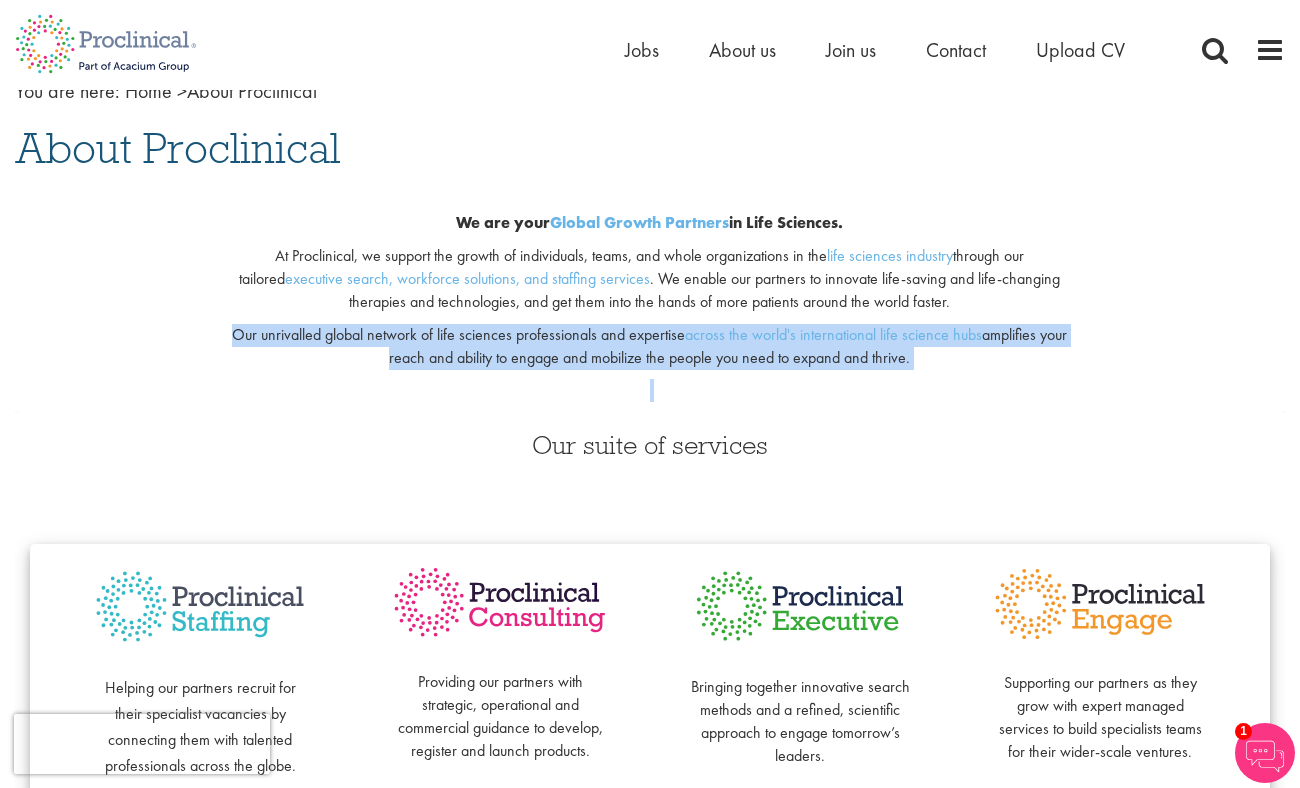 drag, startPoint x: 215, startPoint y: 249, endPoint x: 979, endPoint y: 299, distance: 765.6344 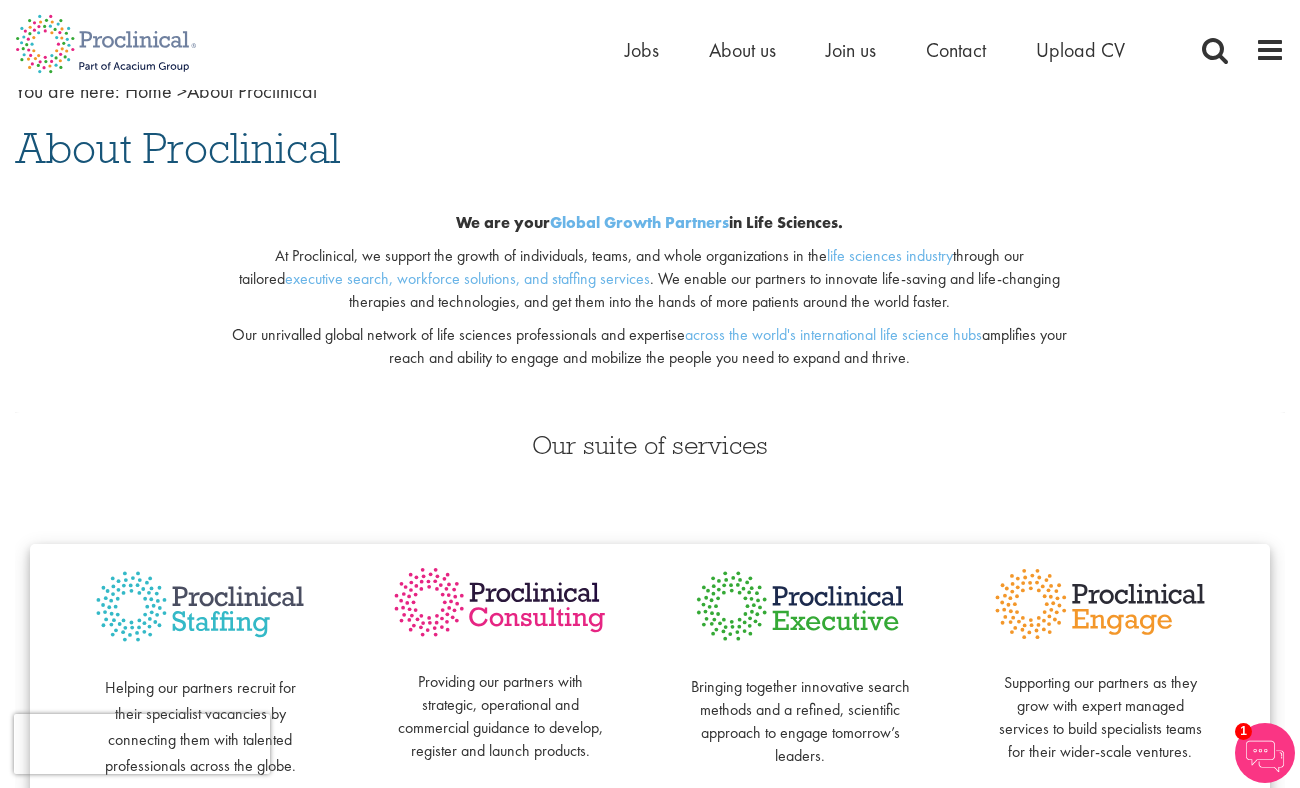 click on "At Proclinical, we support the growth of individuals, teams, and whole organizations in the  life sciences industry  through our tailored  executive search, workforce solutions, and staffing services . We enable our partners to innovate life-saving and life-changing therapies and technologies, and get them into the hands of more patients around the world faster." at bounding box center (650, 279) 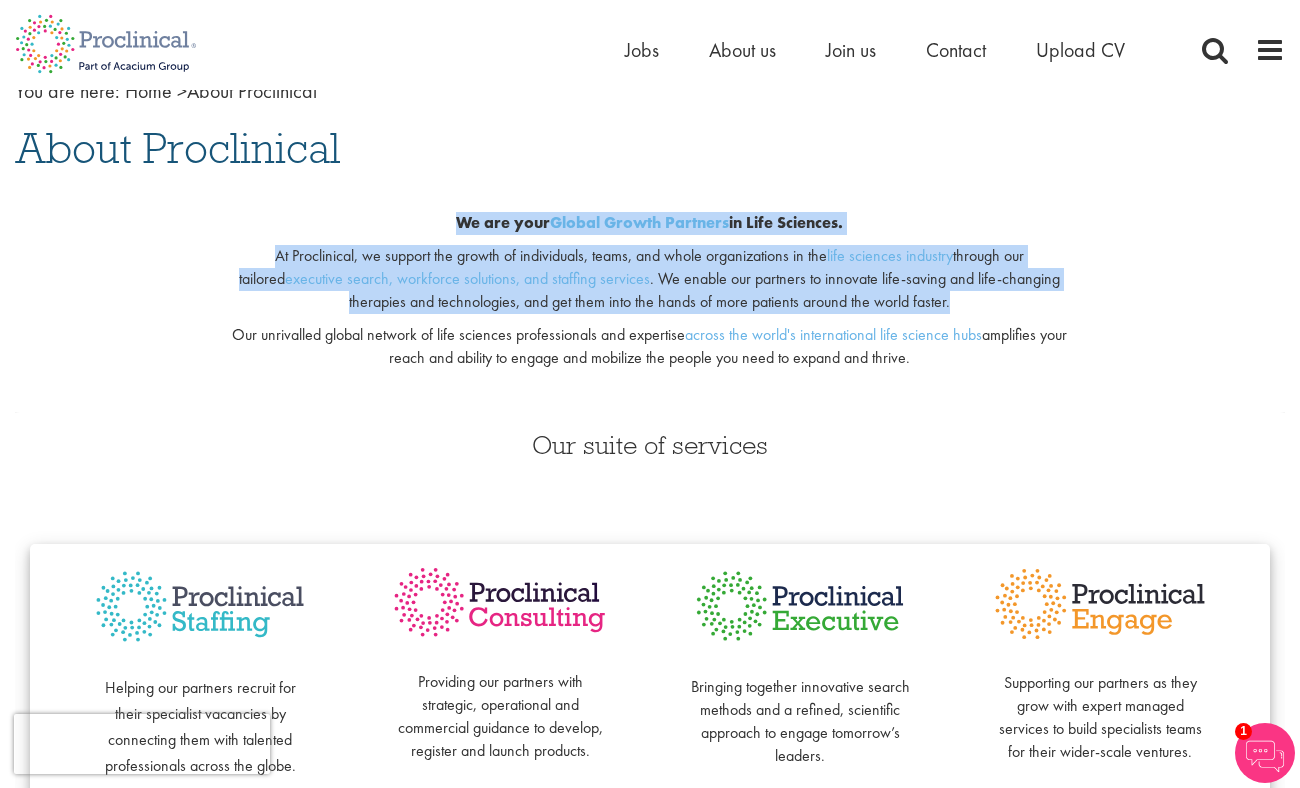 drag, startPoint x: 899, startPoint y: 285, endPoint x: 433, endPoint y: 227, distance: 469.59558 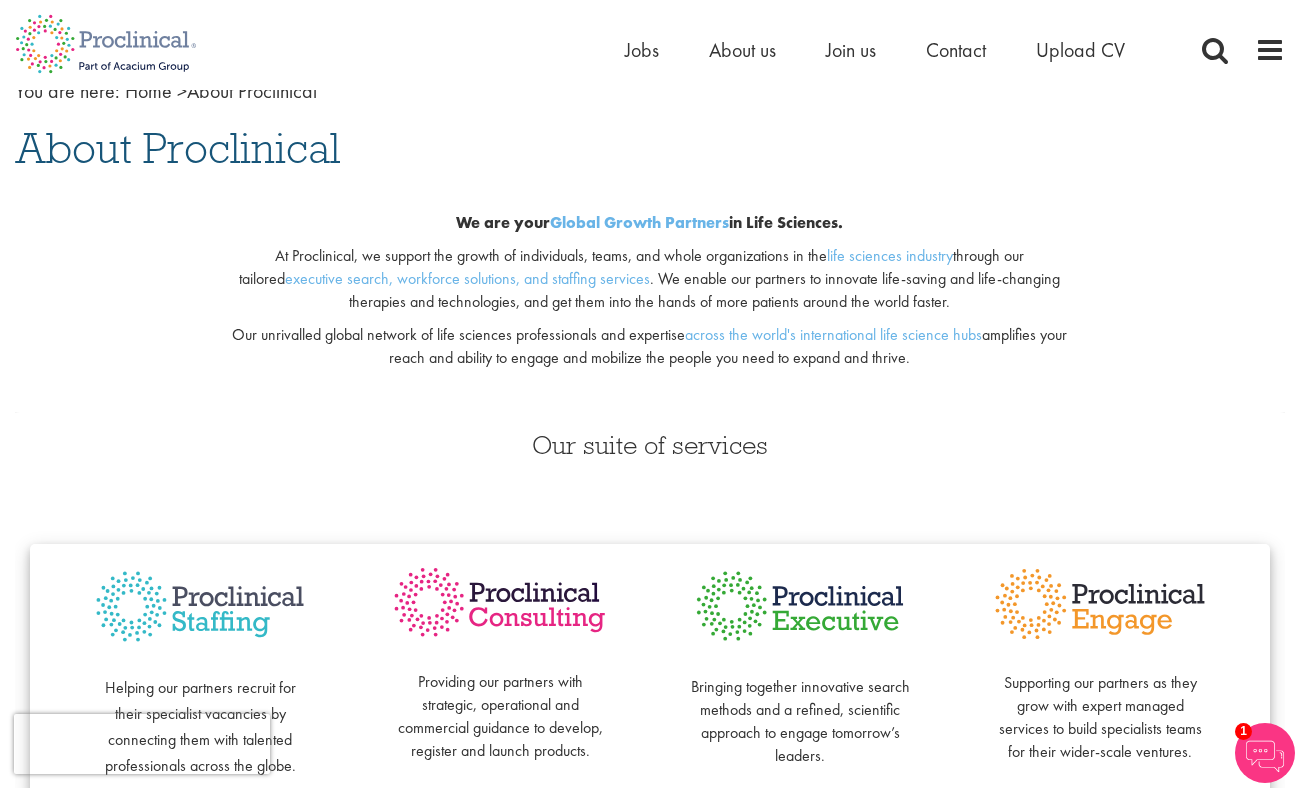 click on "We are your  Global Growth Partners  in Life Sciences." at bounding box center [650, 223] 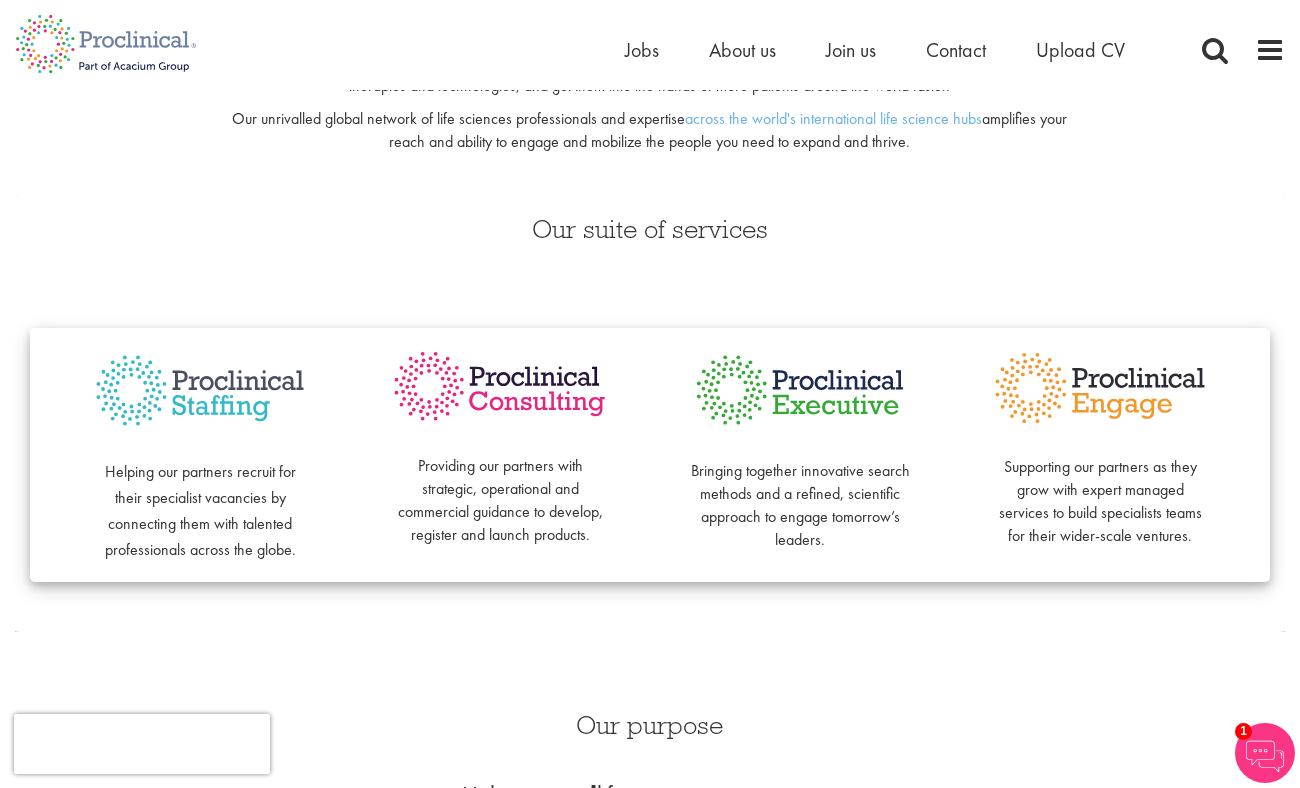 scroll, scrollTop: 0, scrollLeft: 0, axis: both 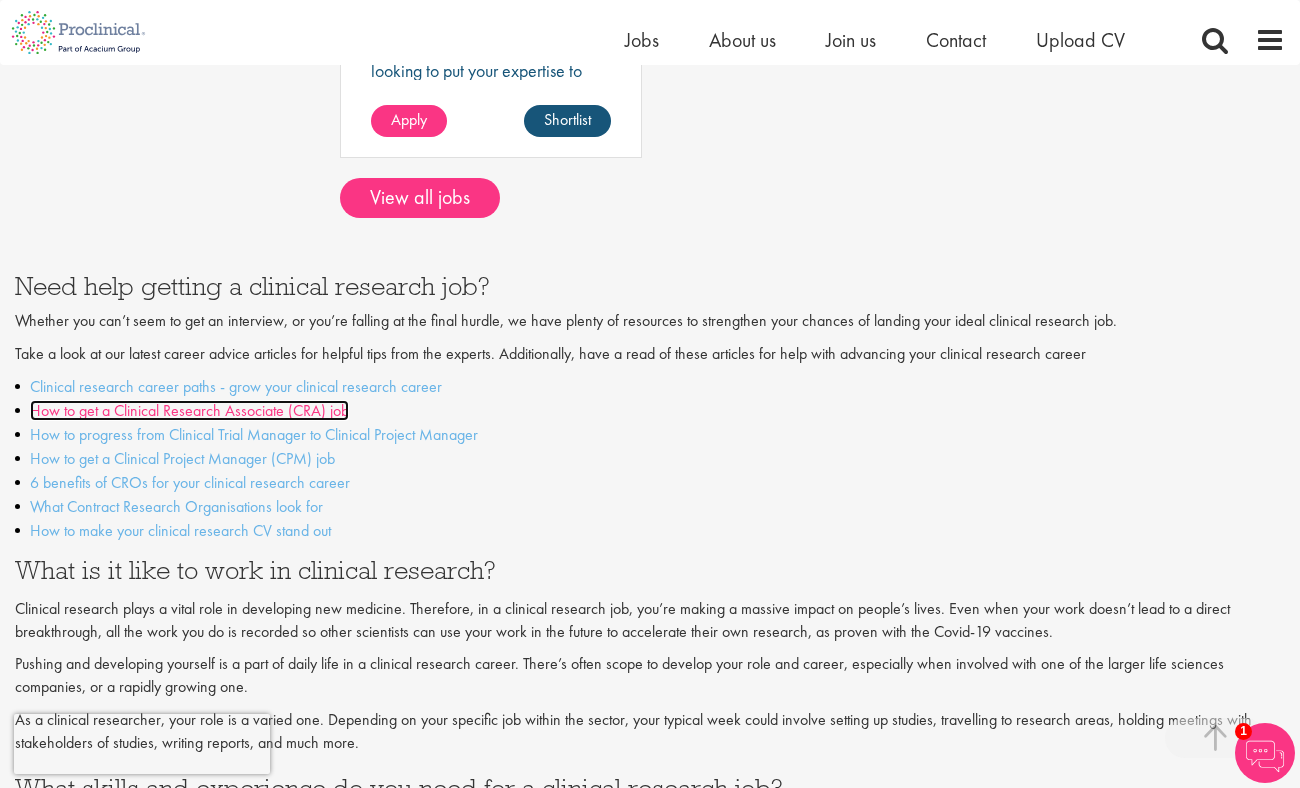 click on "How to get a Clinical Research Associate (CRA) job" at bounding box center [189, 410] 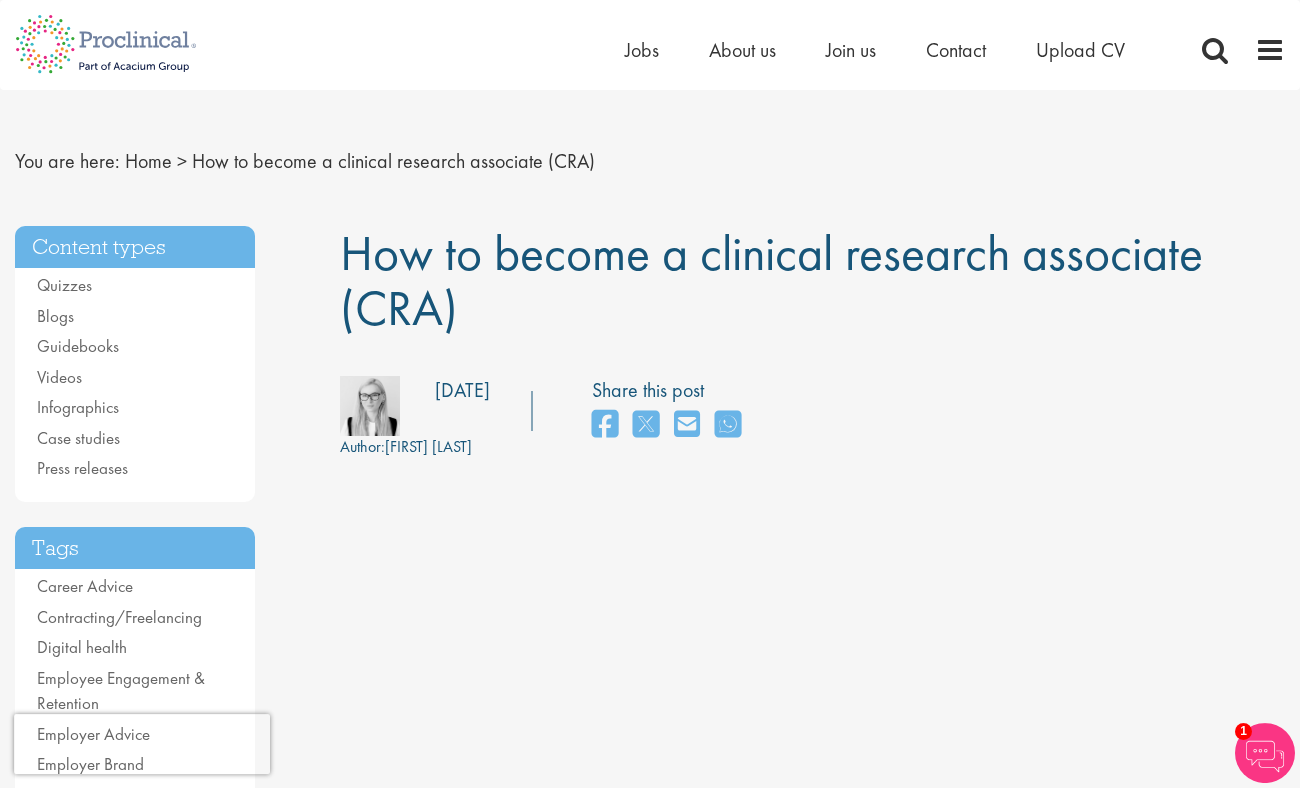scroll, scrollTop: 0, scrollLeft: 0, axis: both 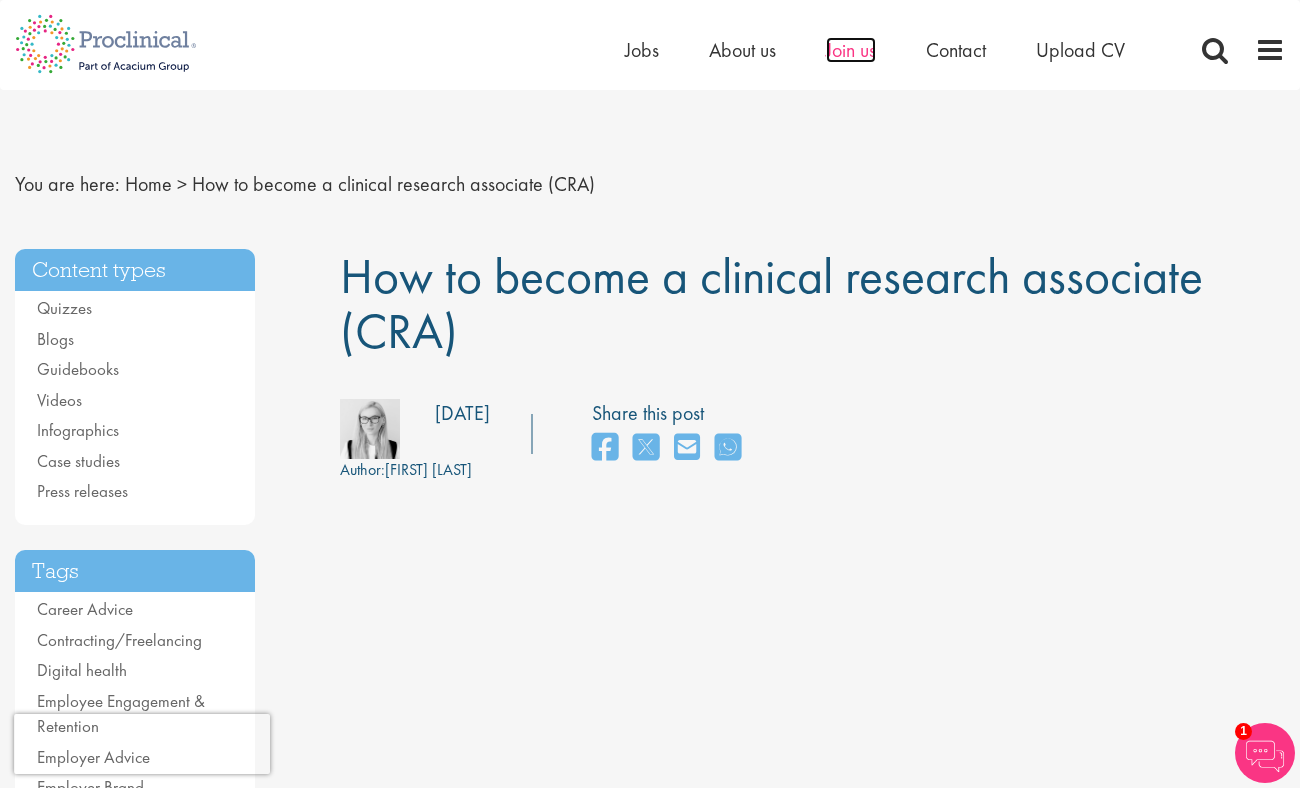 click on "Join us" at bounding box center (851, 50) 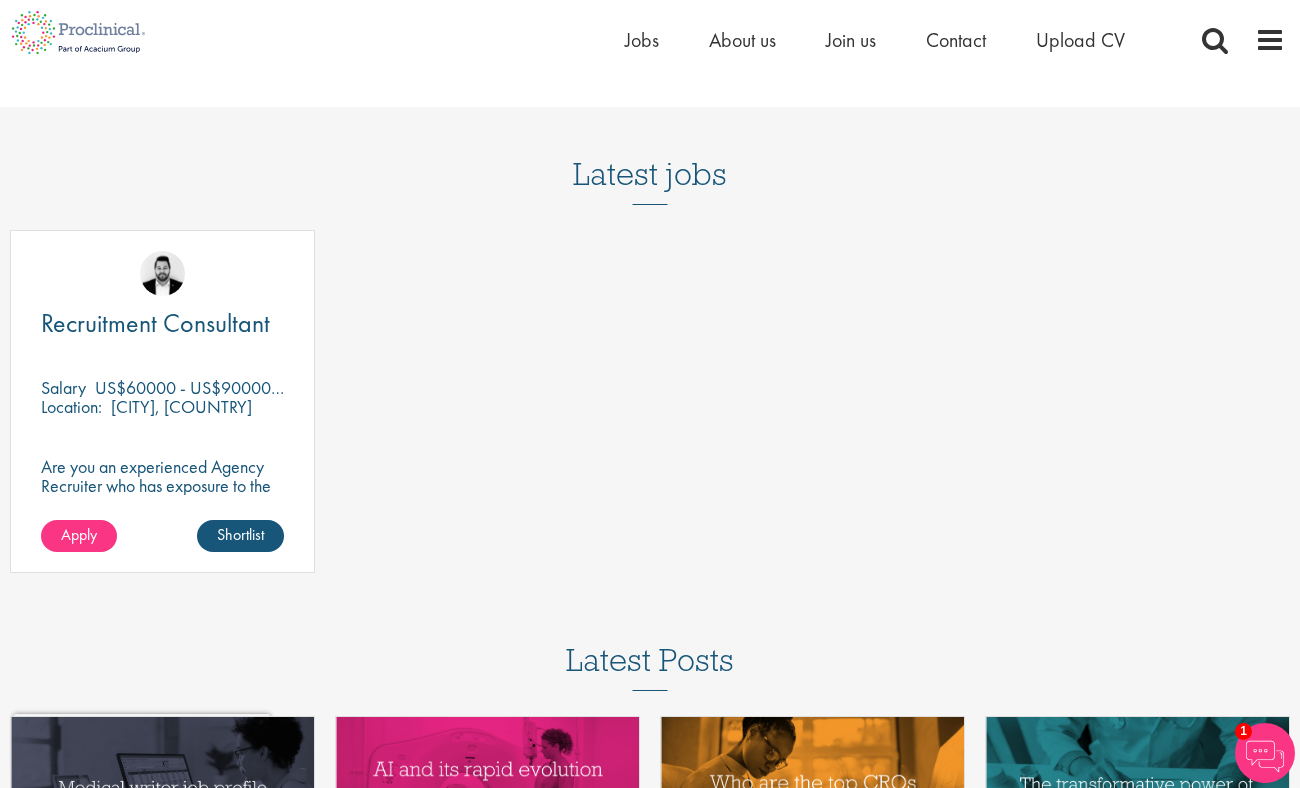scroll, scrollTop: 2592, scrollLeft: 0, axis: vertical 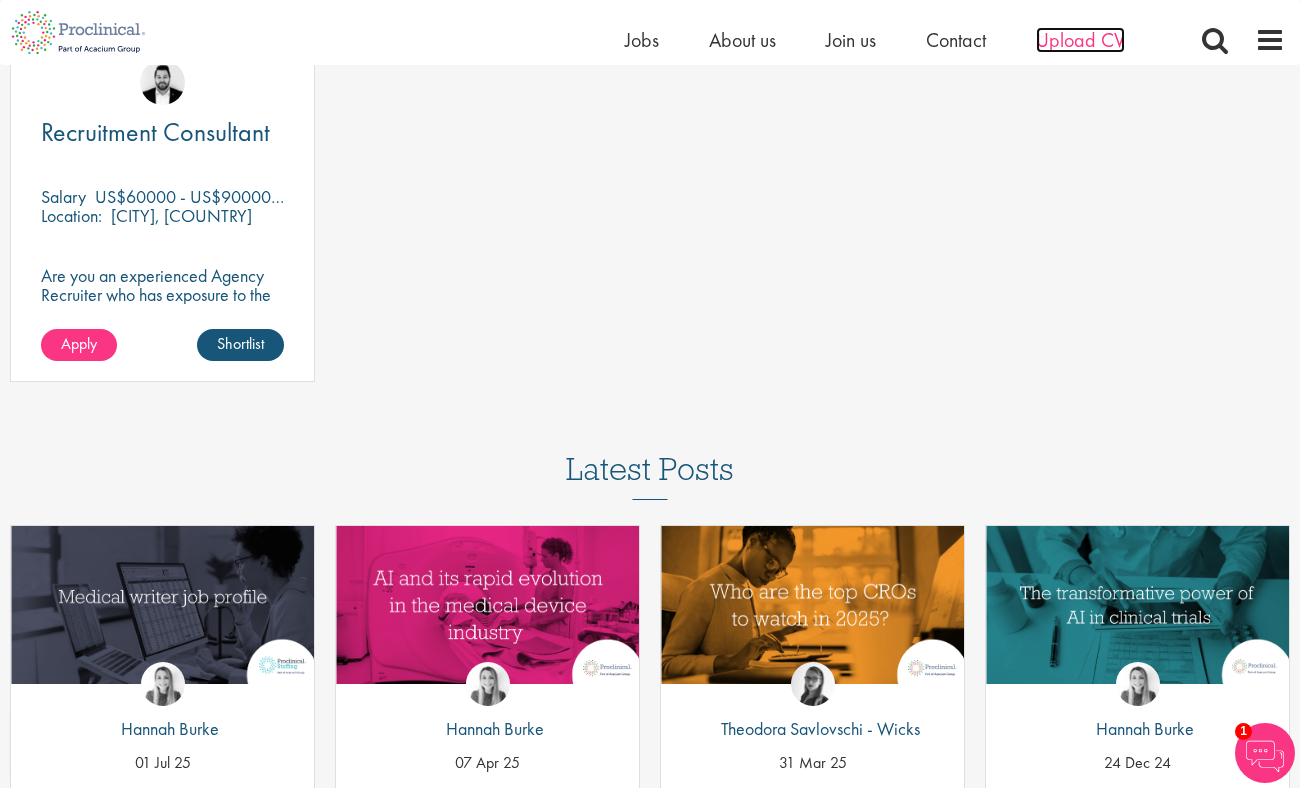 click on "Upload CV" at bounding box center [1080, 40] 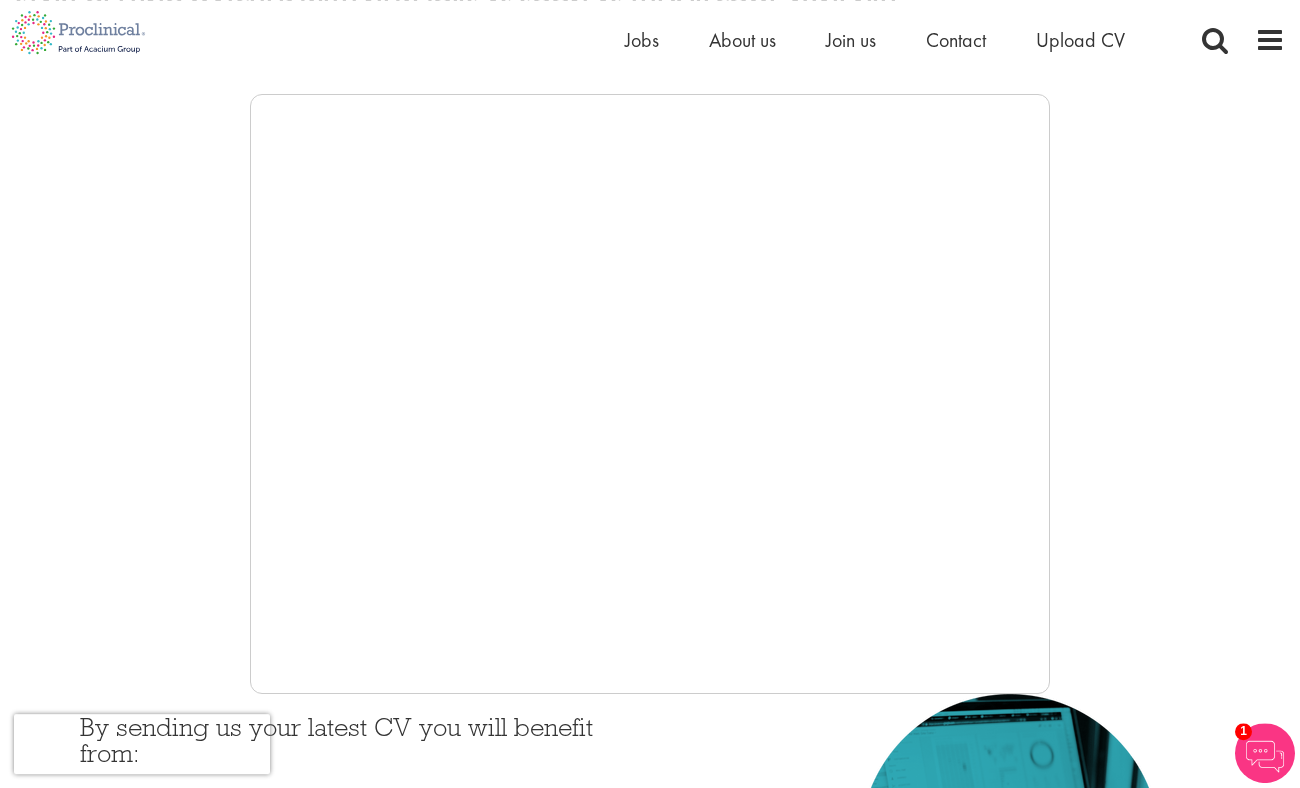 scroll, scrollTop: 324, scrollLeft: 0, axis: vertical 